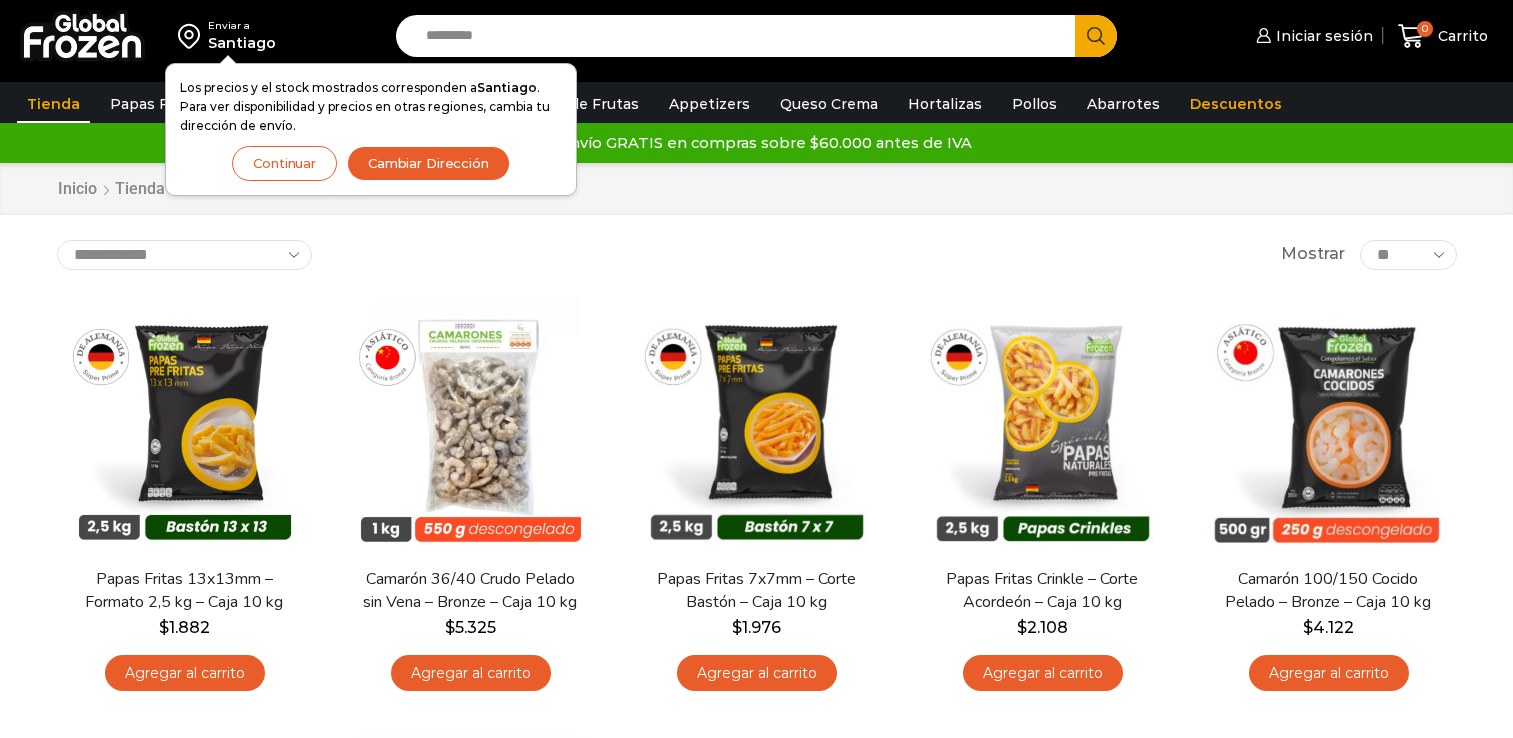 scroll, scrollTop: 0, scrollLeft: 0, axis: both 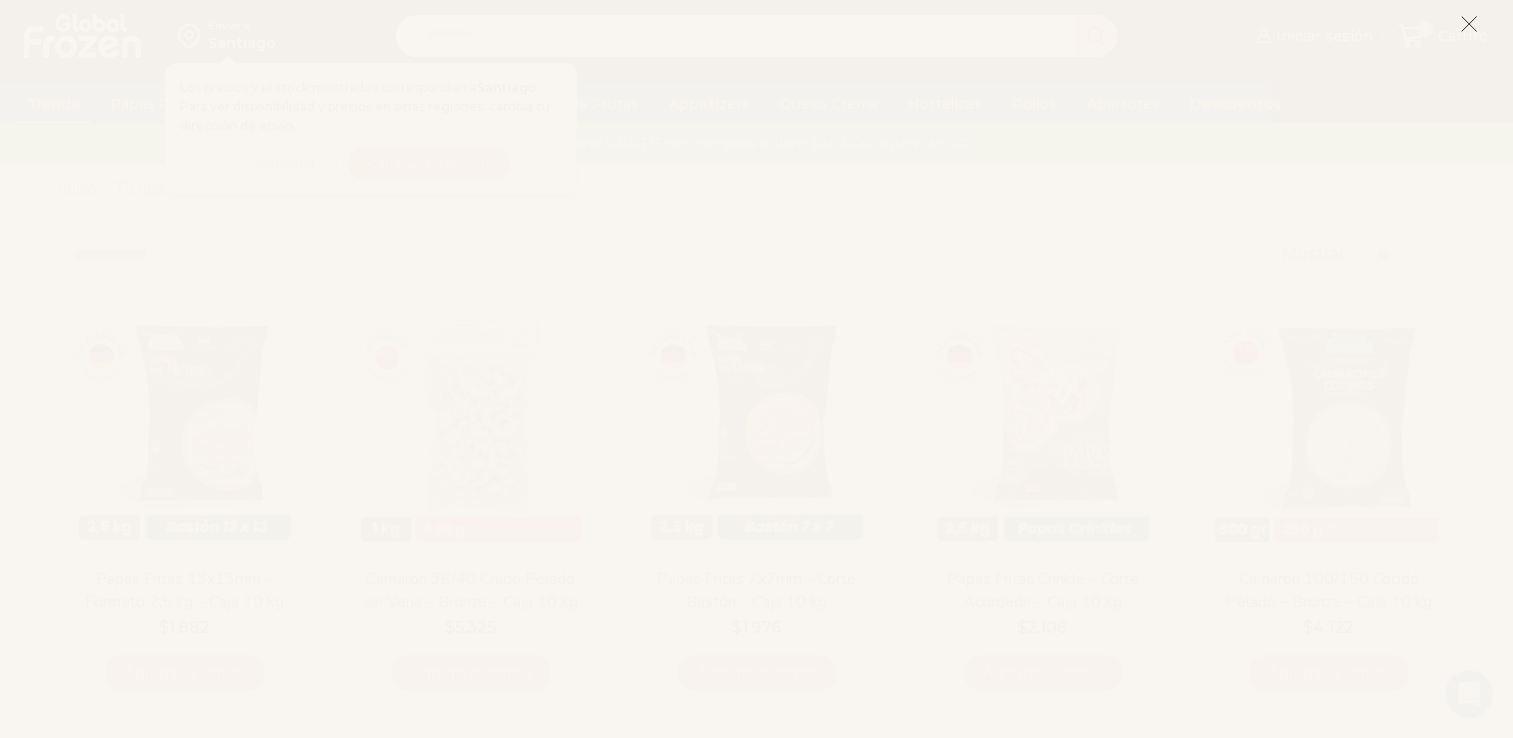 click 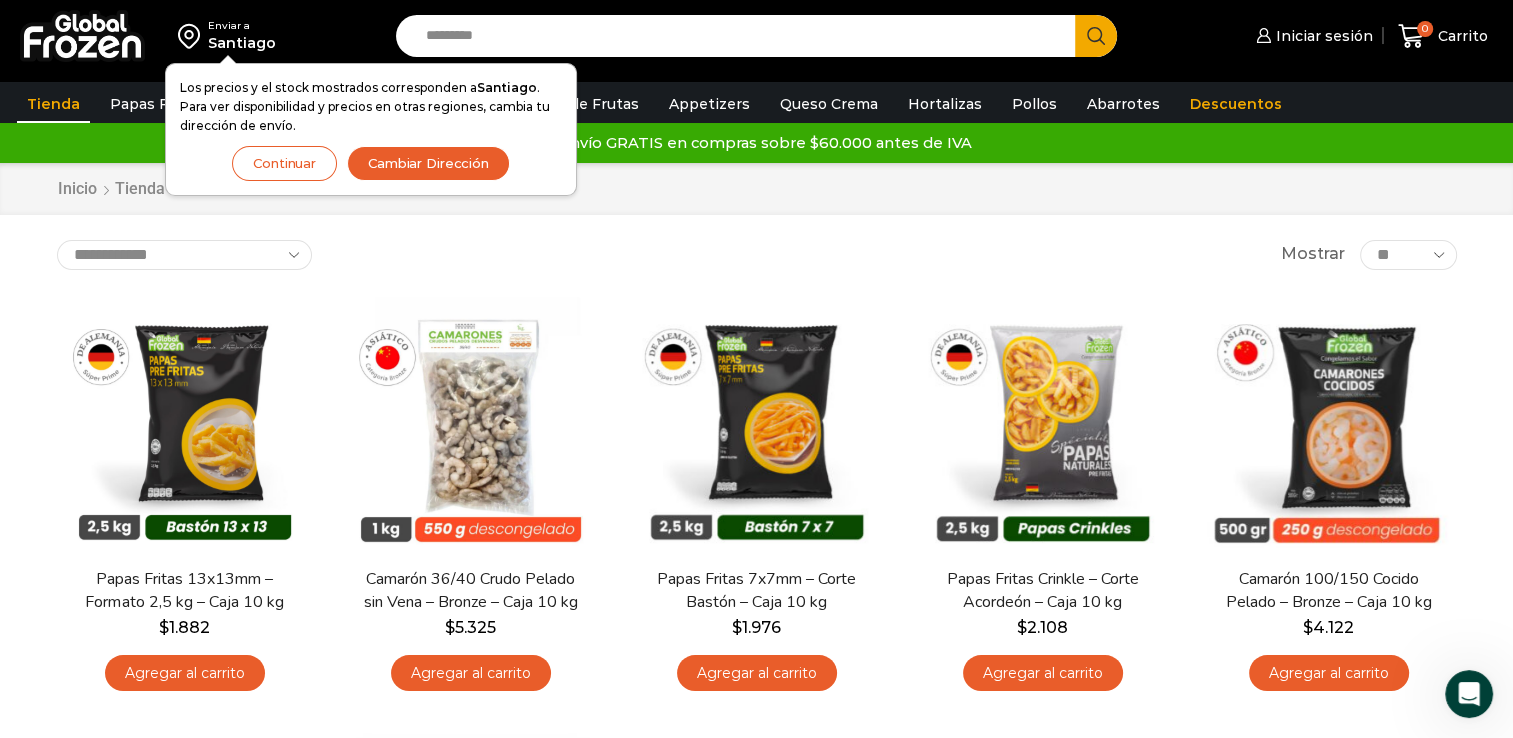 click on "Continuar" at bounding box center [284, 163] 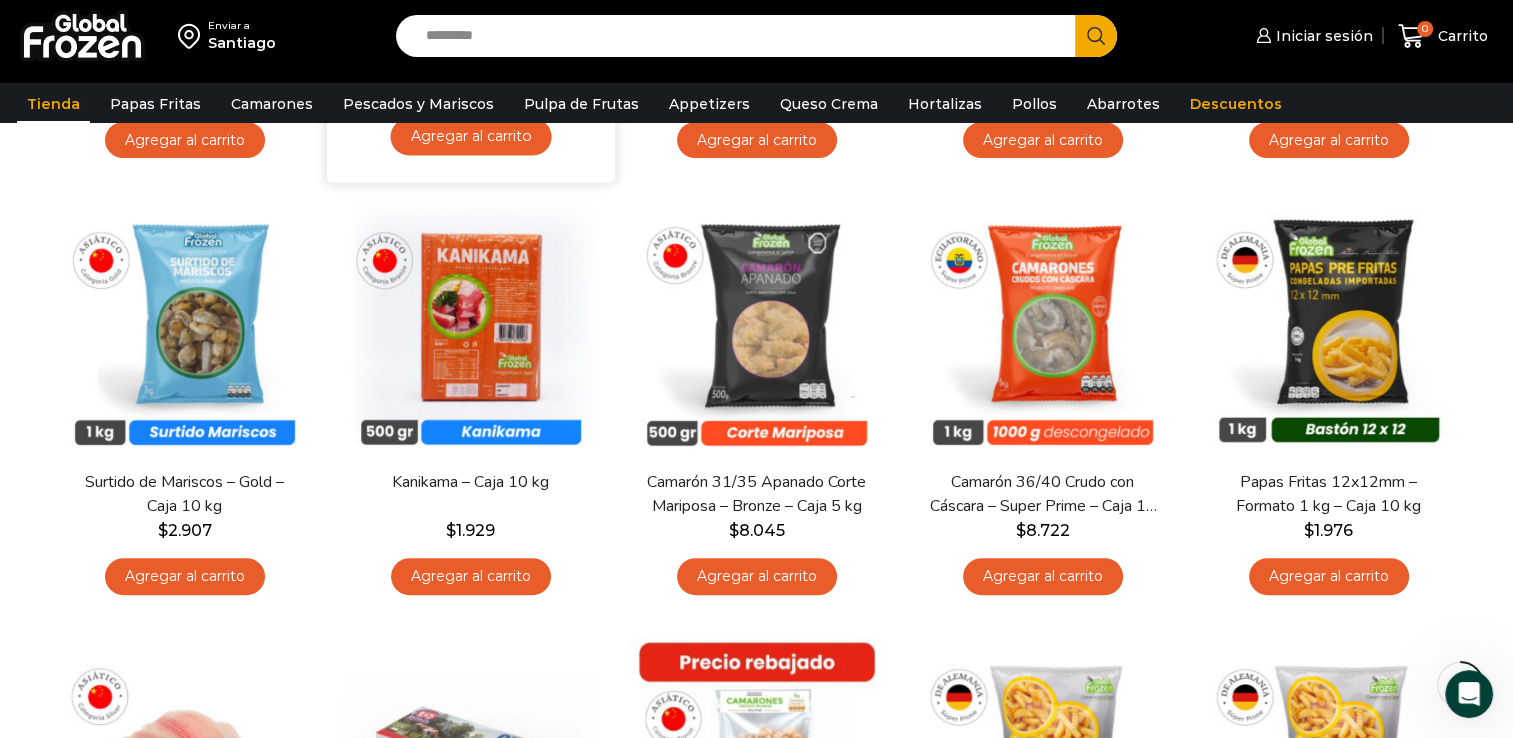 scroll, scrollTop: 544, scrollLeft: 0, axis: vertical 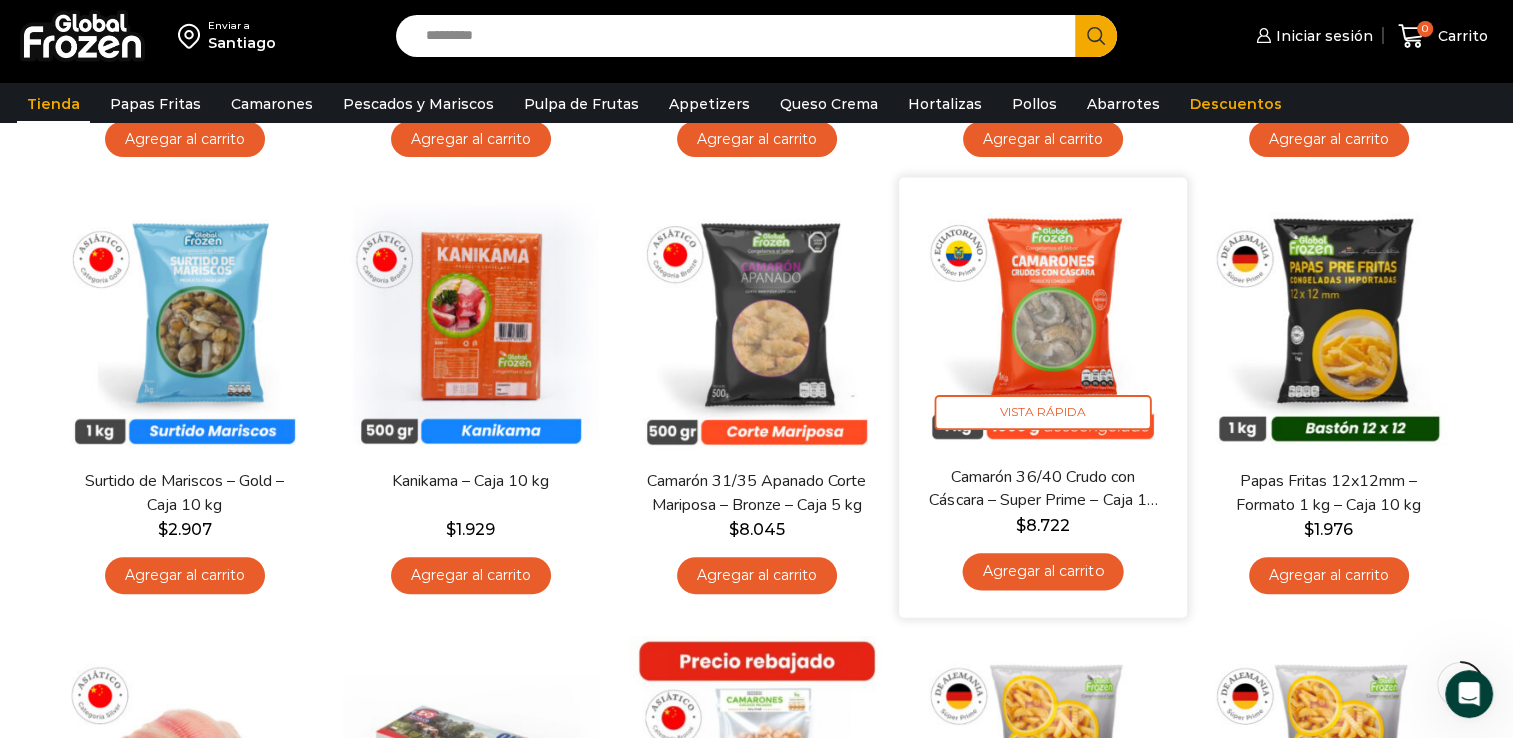 click at bounding box center (1043, 322) 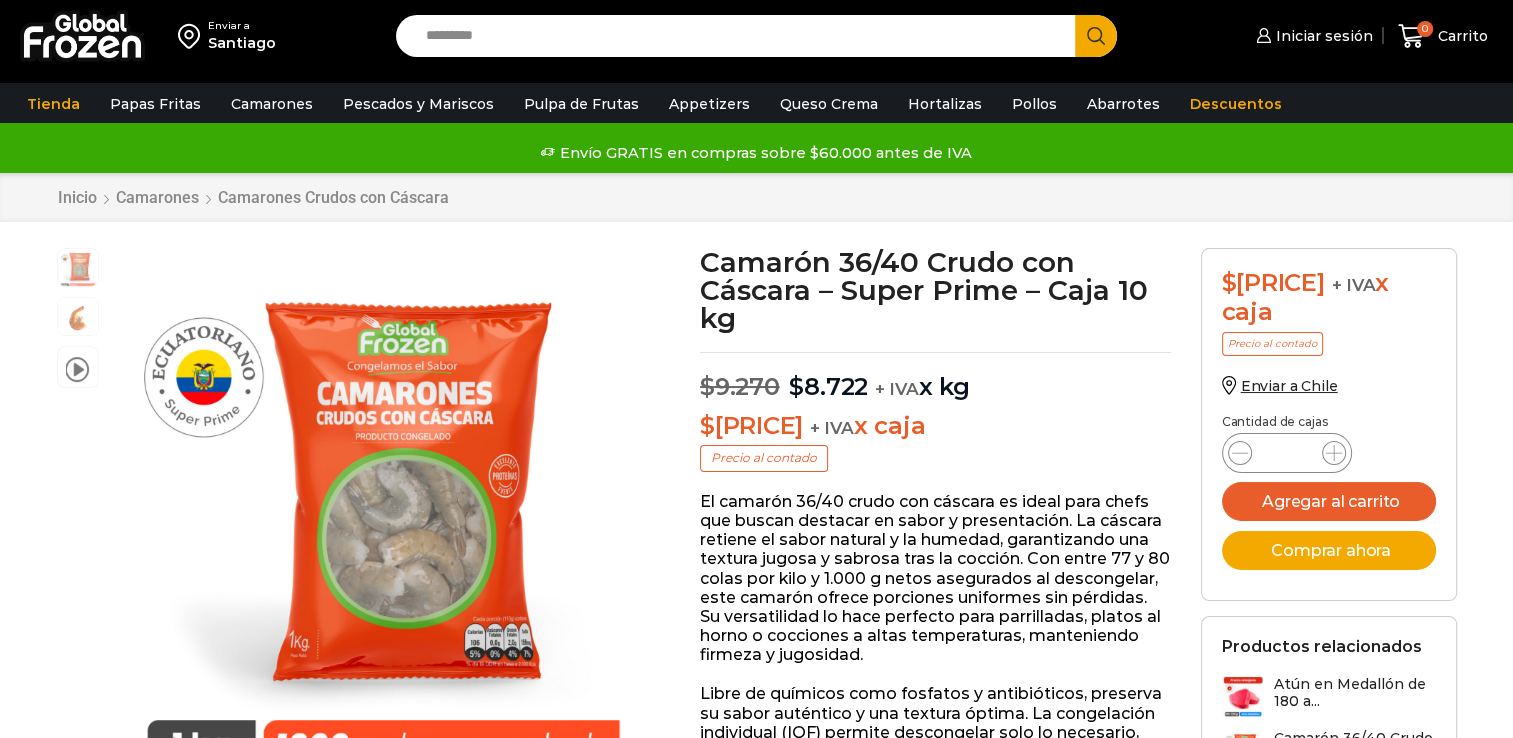 scroll, scrollTop: 0, scrollLeft: 0, axis: both 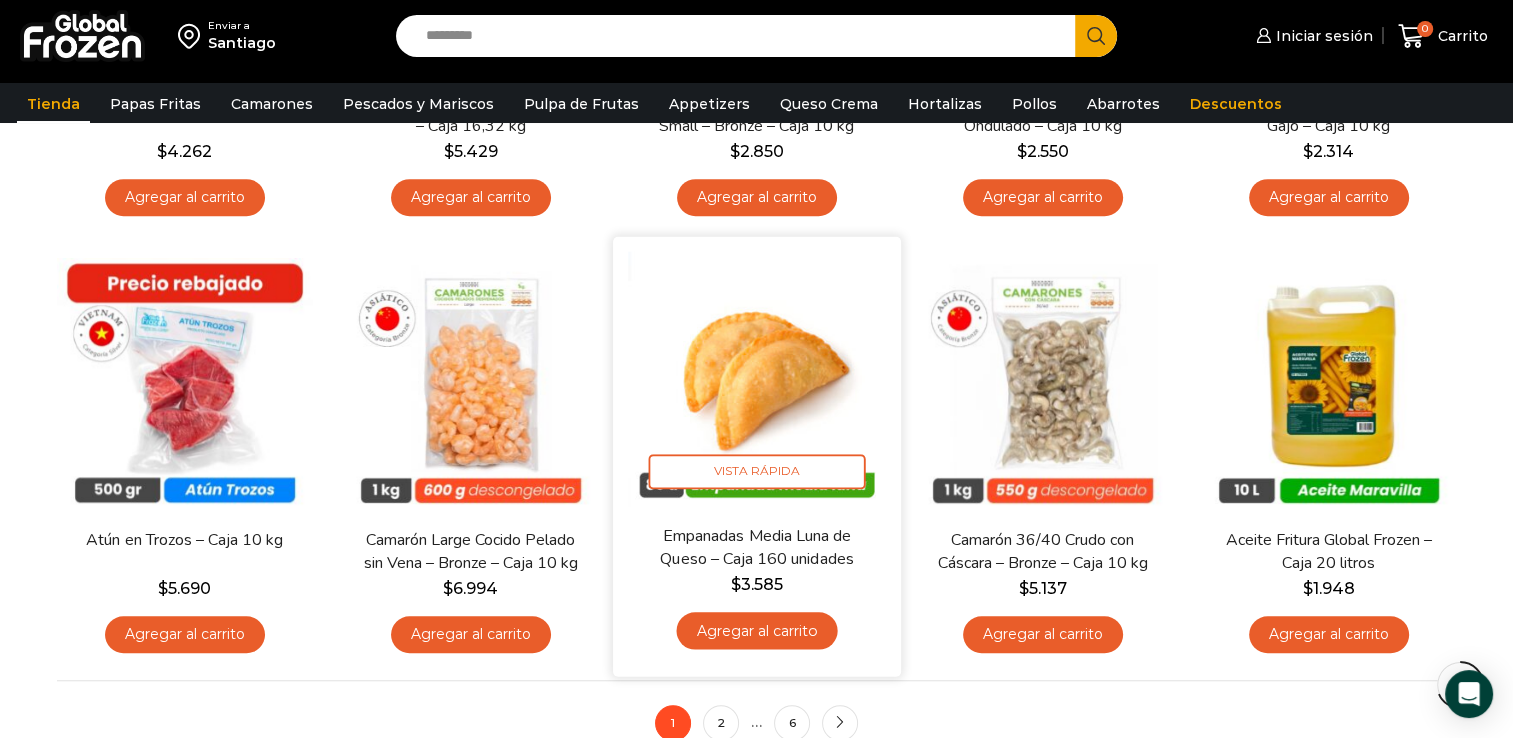 click at bounding box center [757, 381] 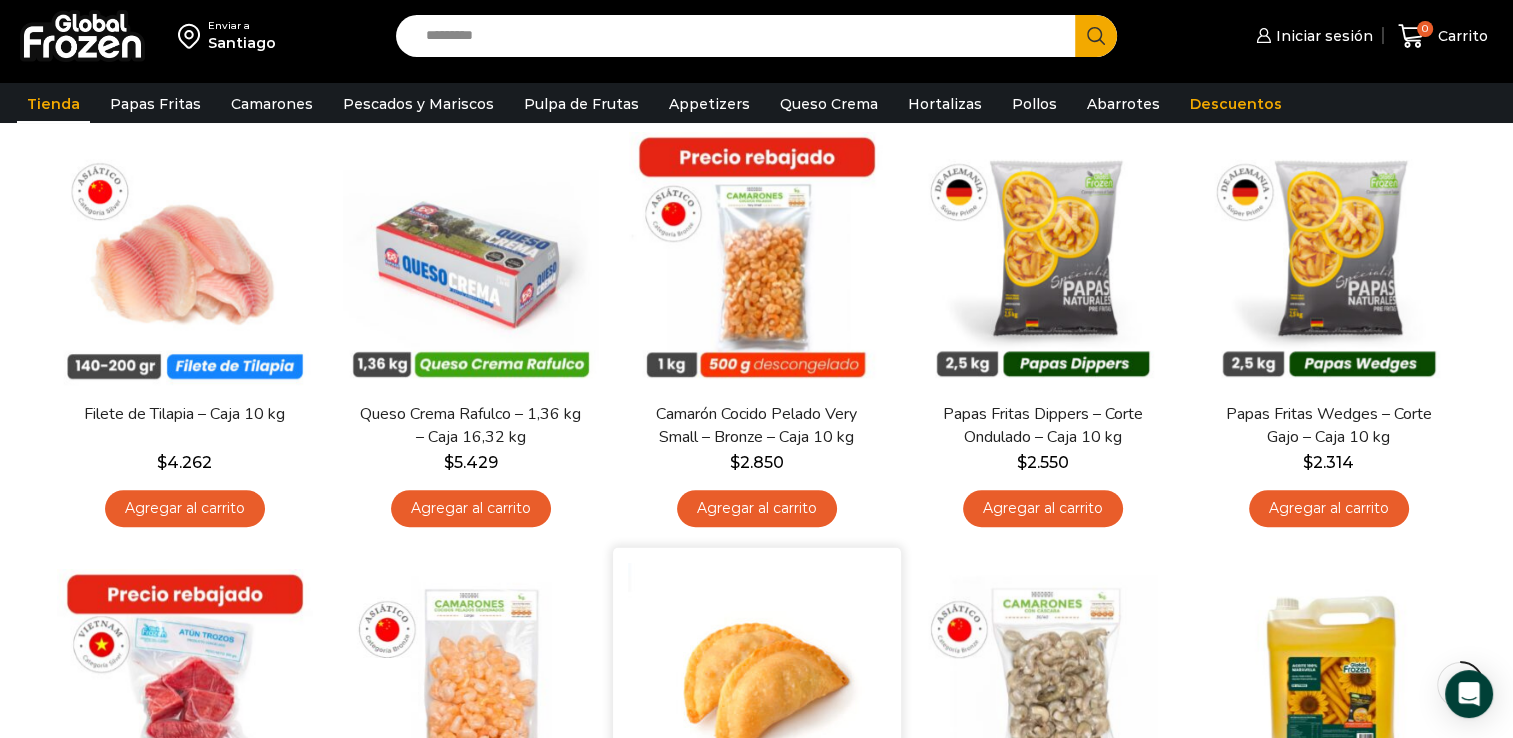 scroll, scrollTop: 861, scrollLeft: 0, axis: vertical 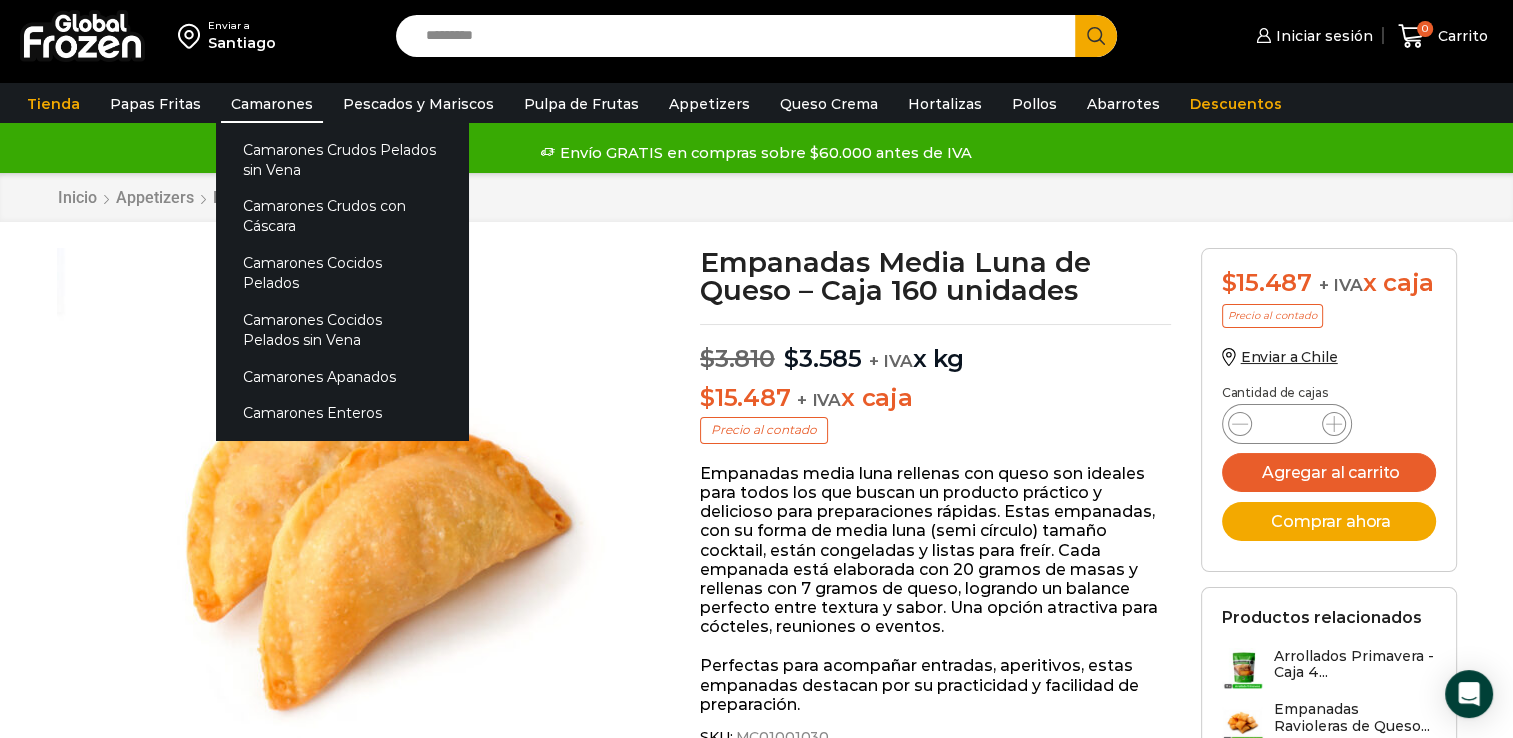 click on "Camarones" at bounding box center (272, 104) 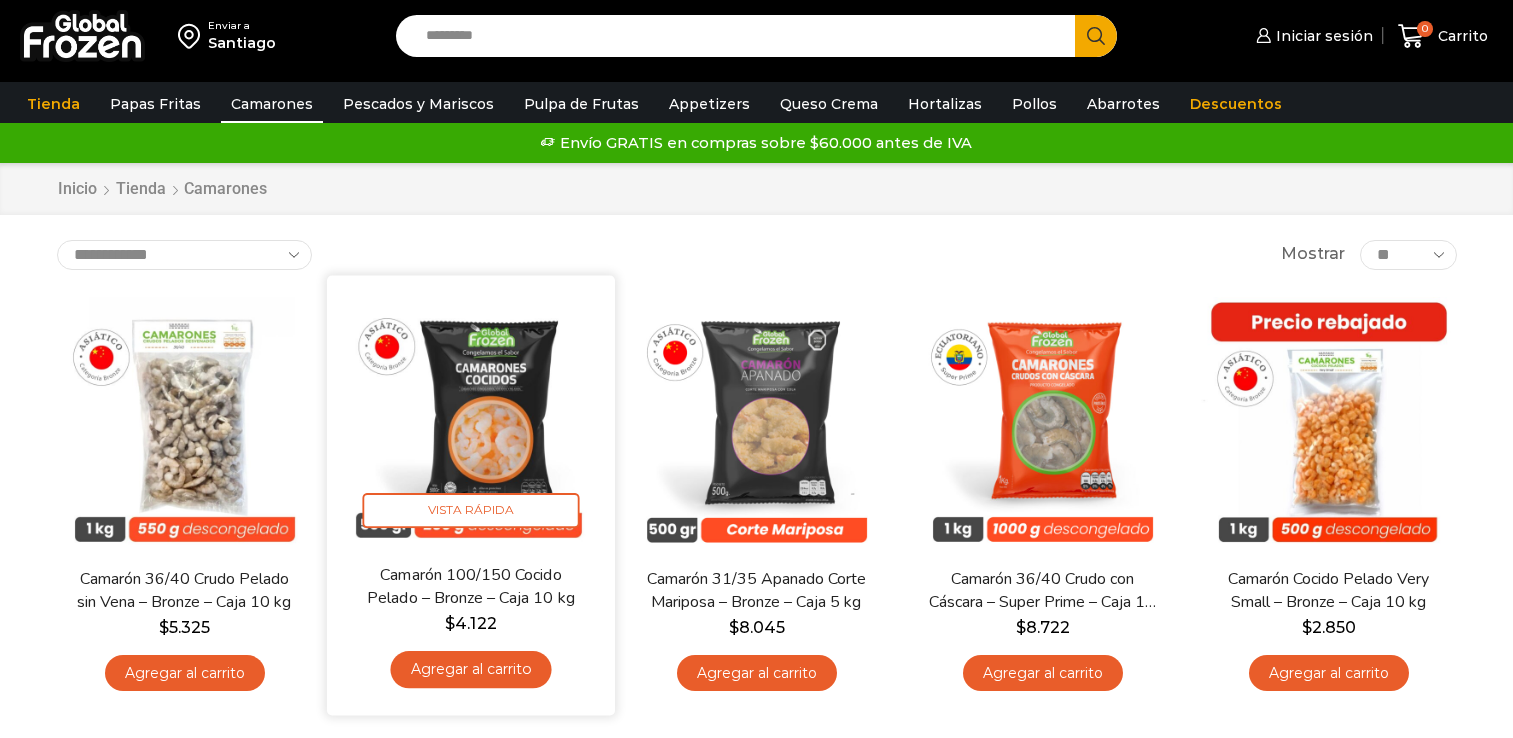 scroll, scrollTop: 0, scrollLeft: 0, axis: both 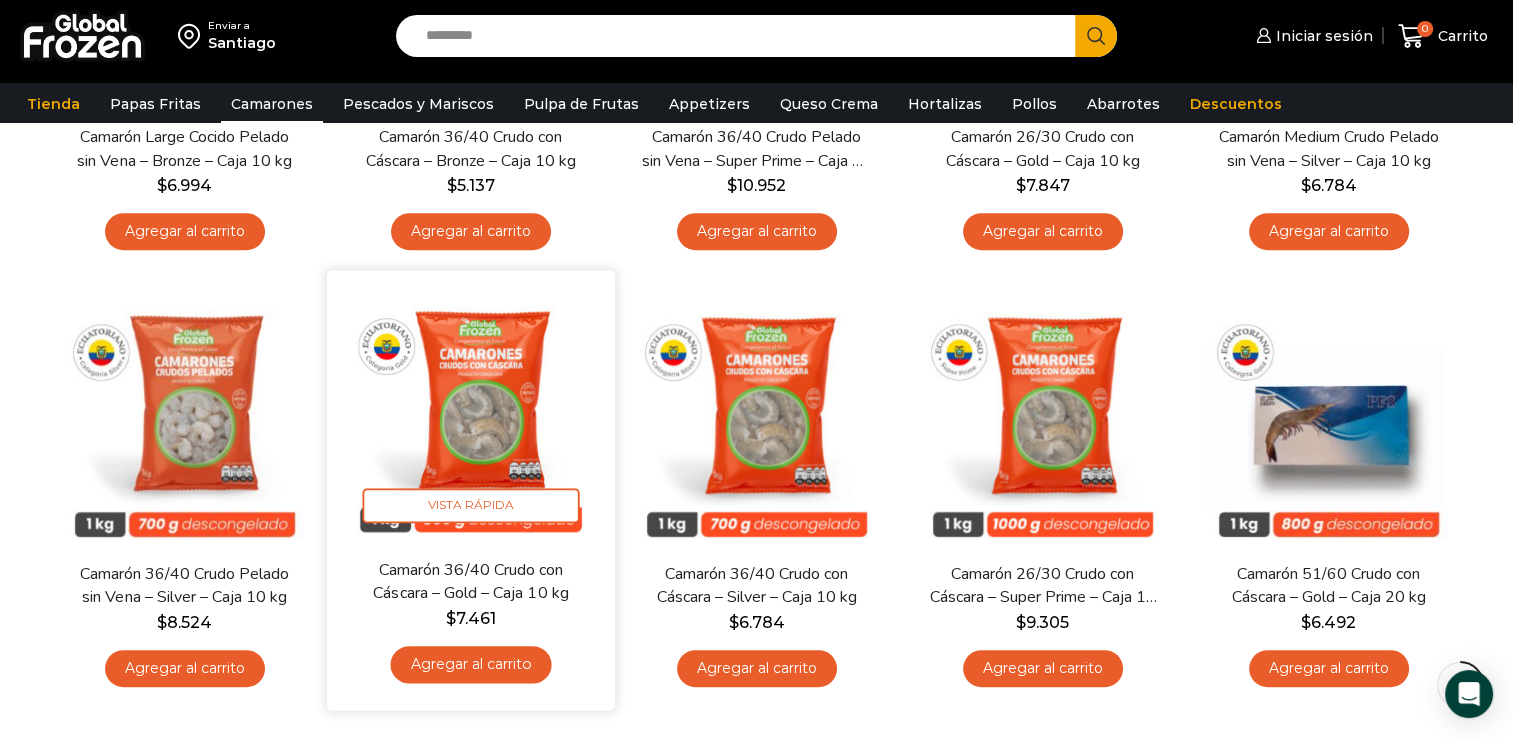 click at bounding box center (471, 415) 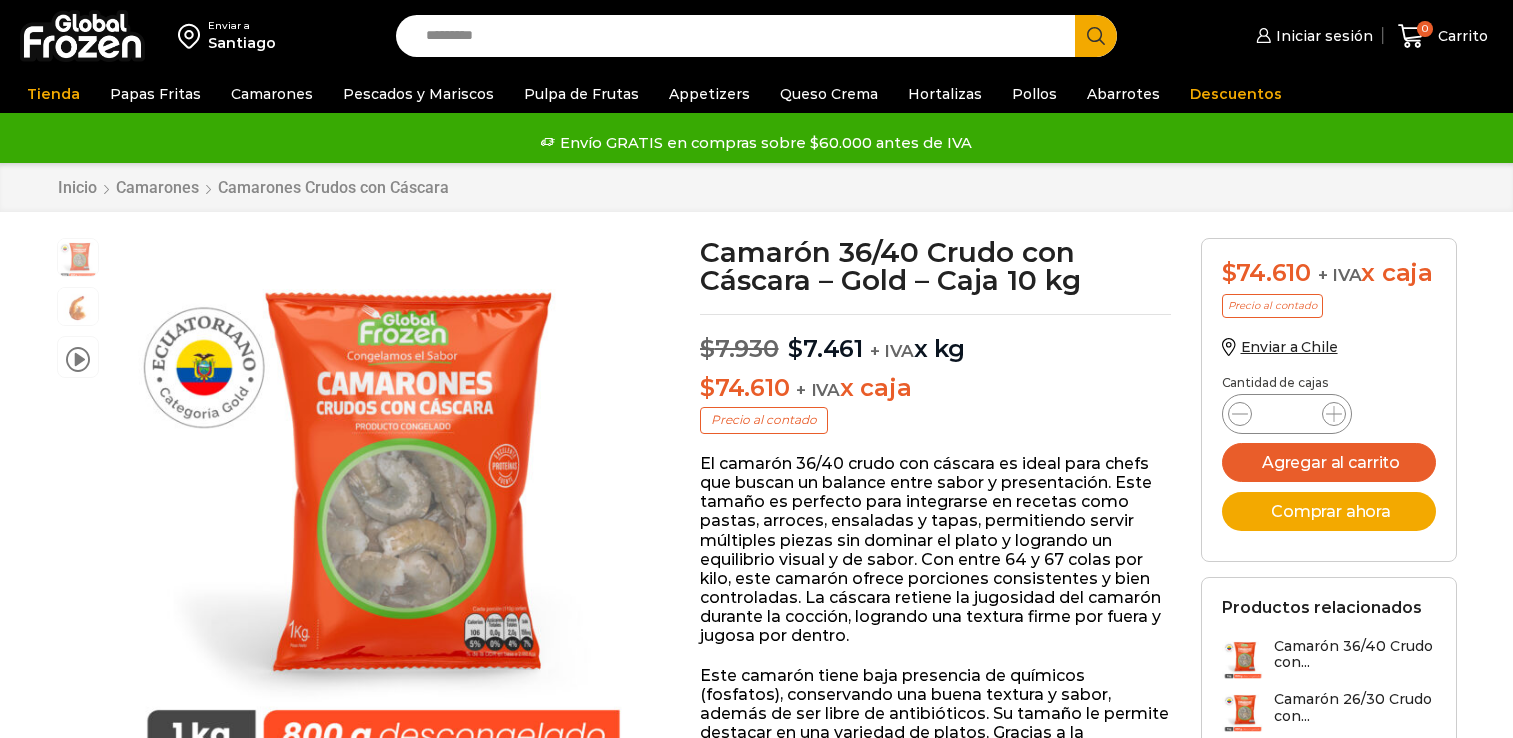 scroll, scrollTop: 0, scrollLeft: 0, axis: both 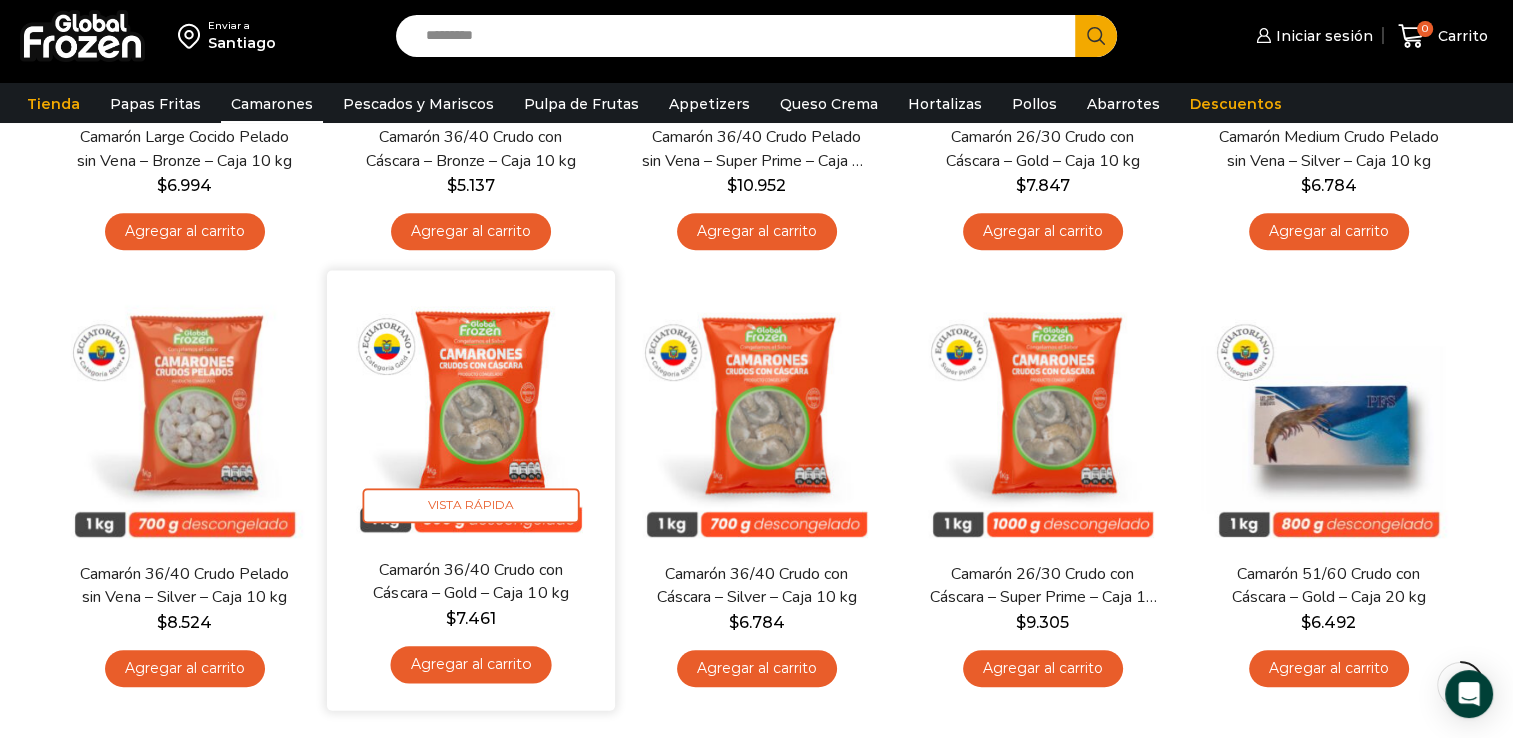 click at bounding box center [471, 415] 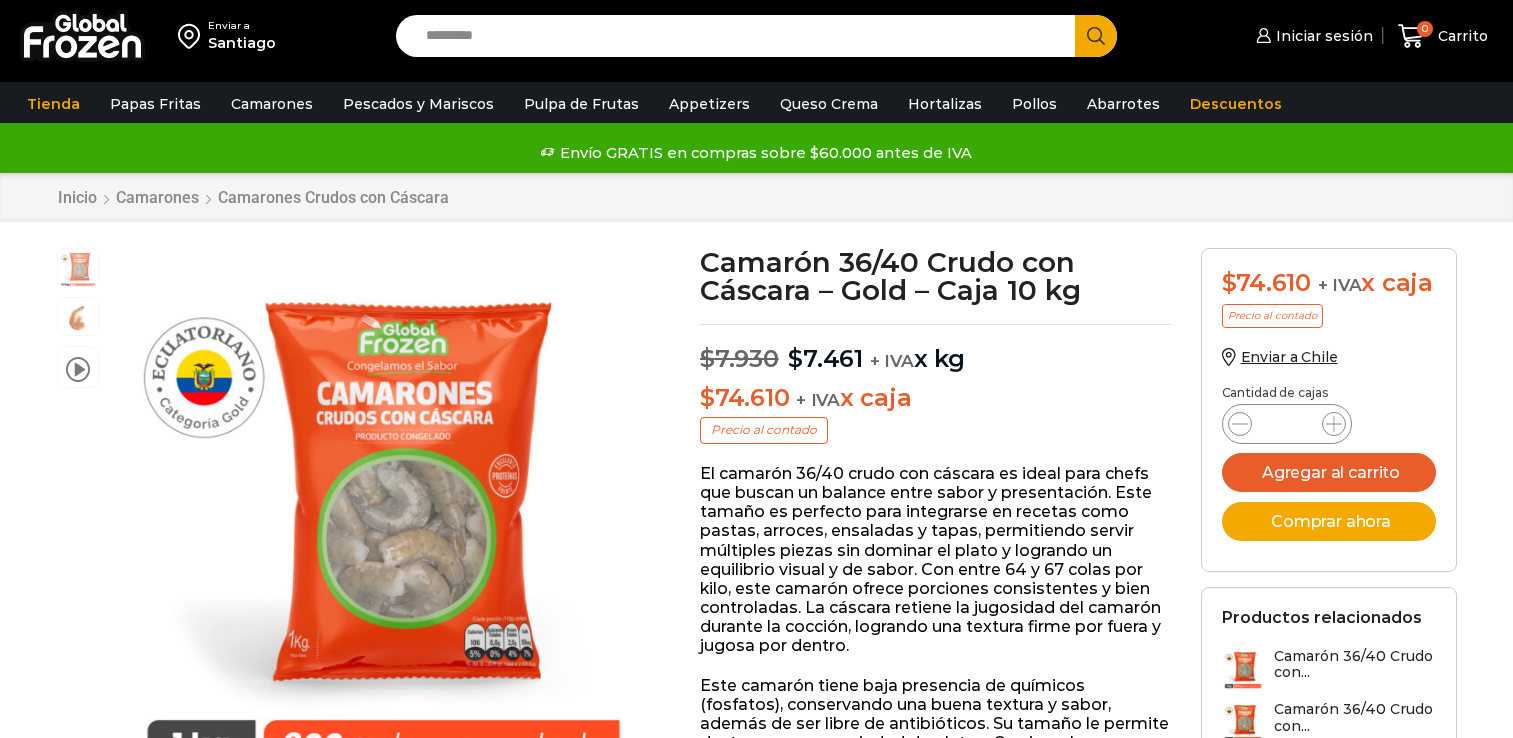 scroll, scrollTop: 0, scrollLeft: 0, axis: both 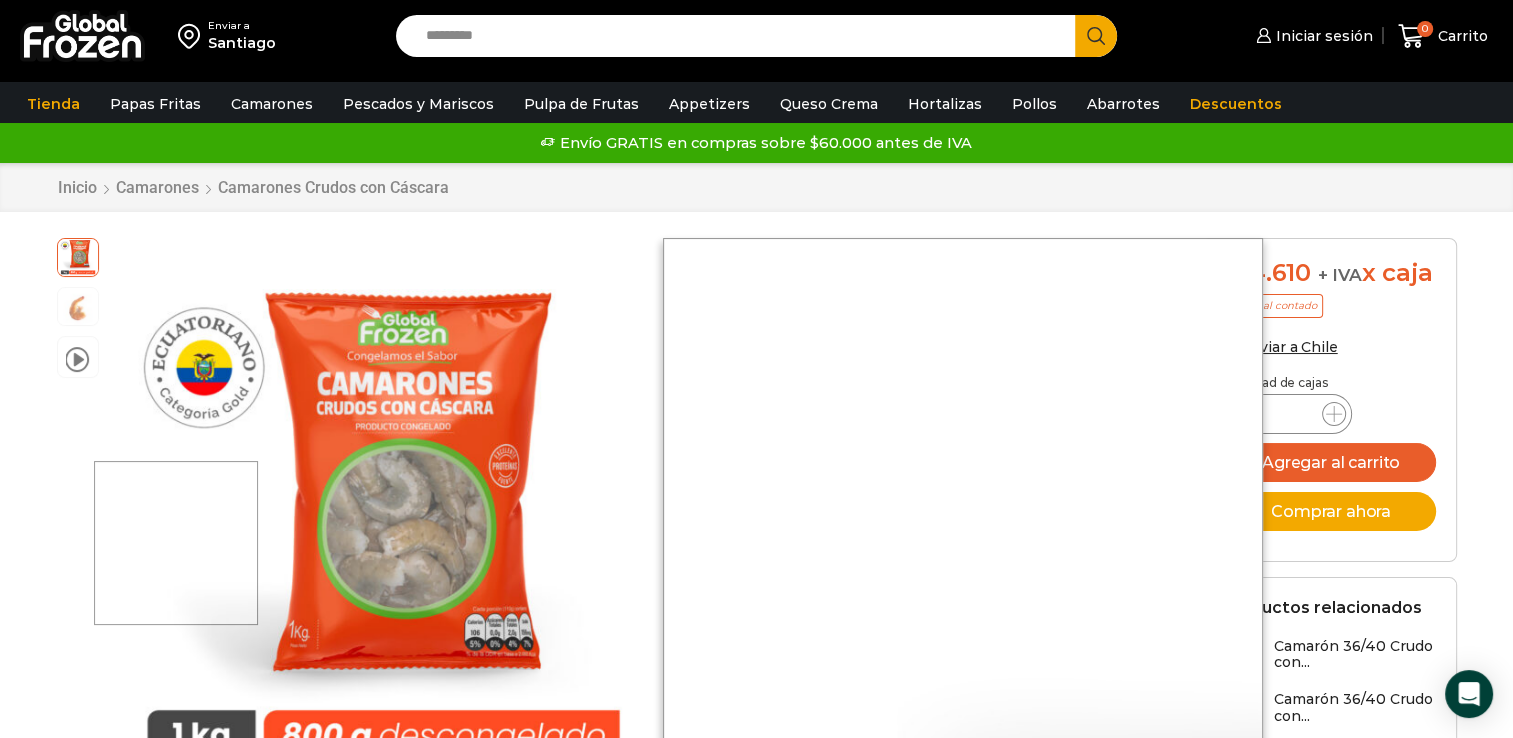 click at bounding box center (176, 543) 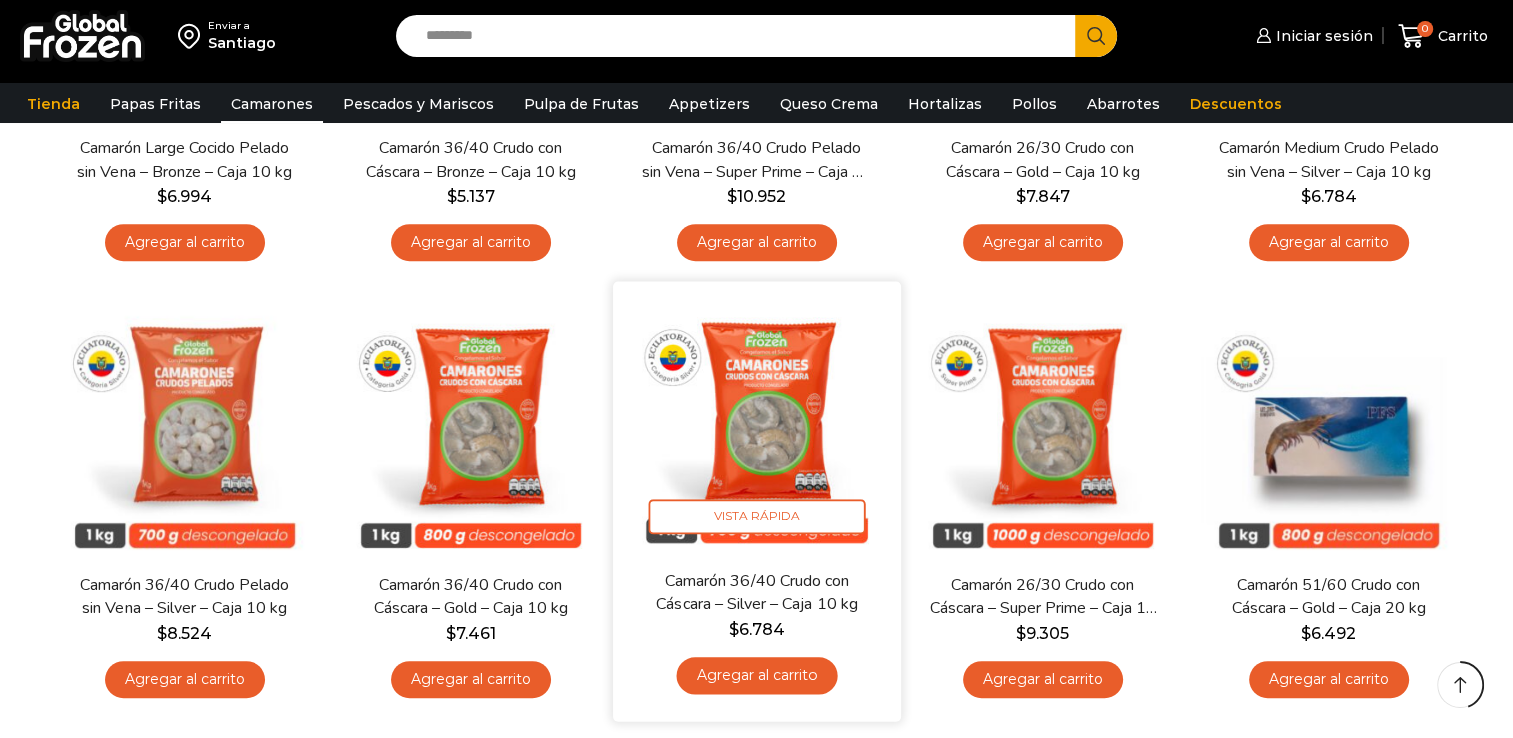 scroll, scrollTop: 0, scrollLeft: 0, axis: both 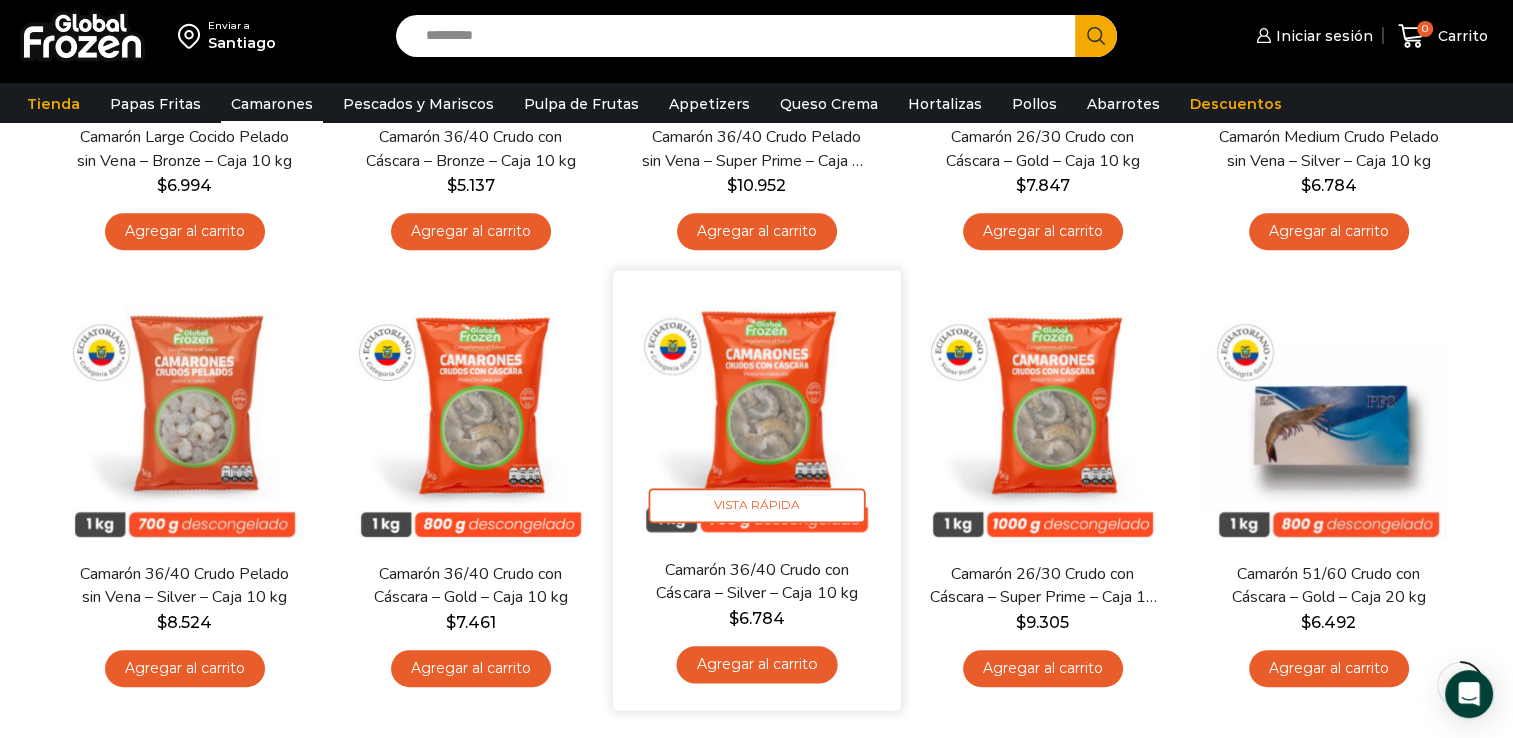 click at bounding box center (757, 415) 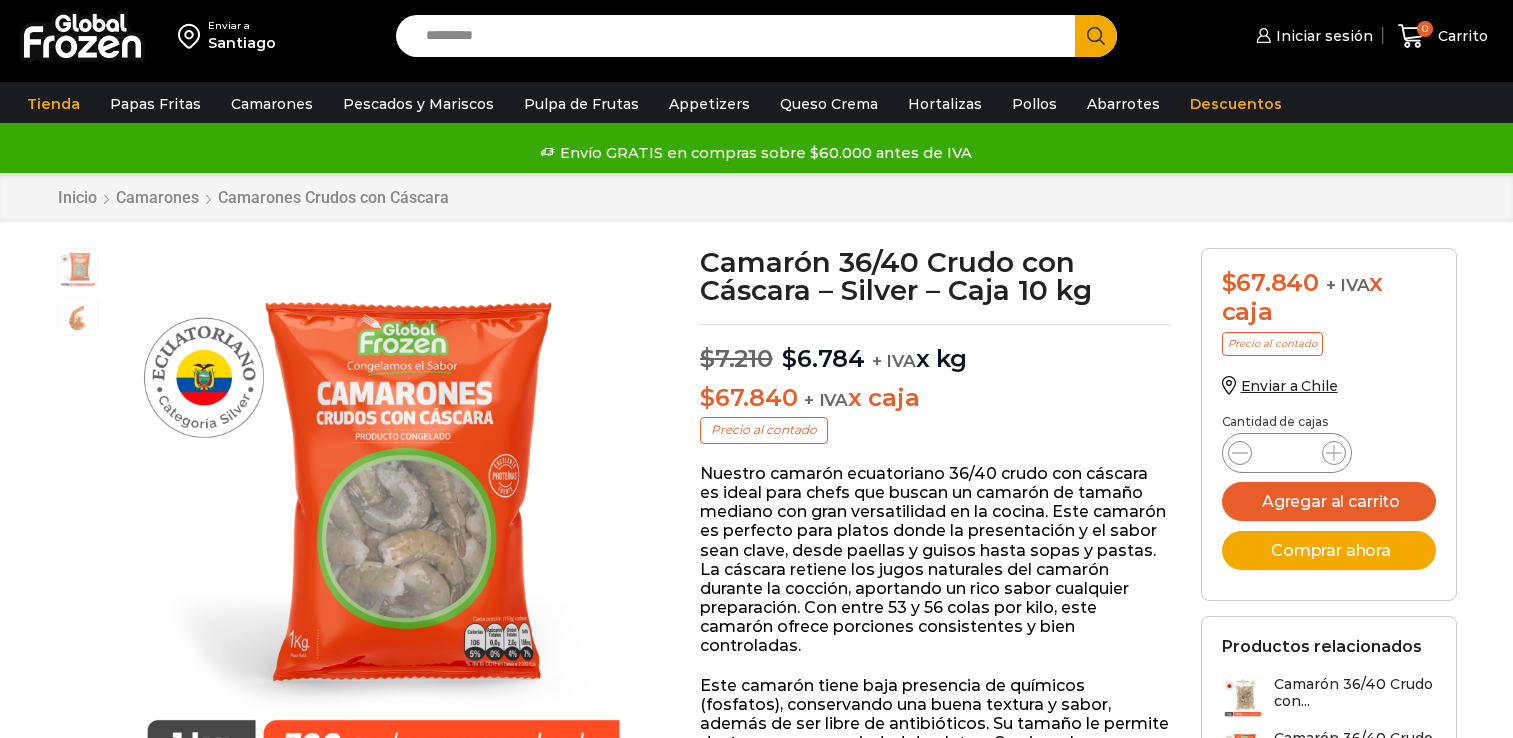 scroll, scrollTop: 0, scrollLeft: 0, axis: both 